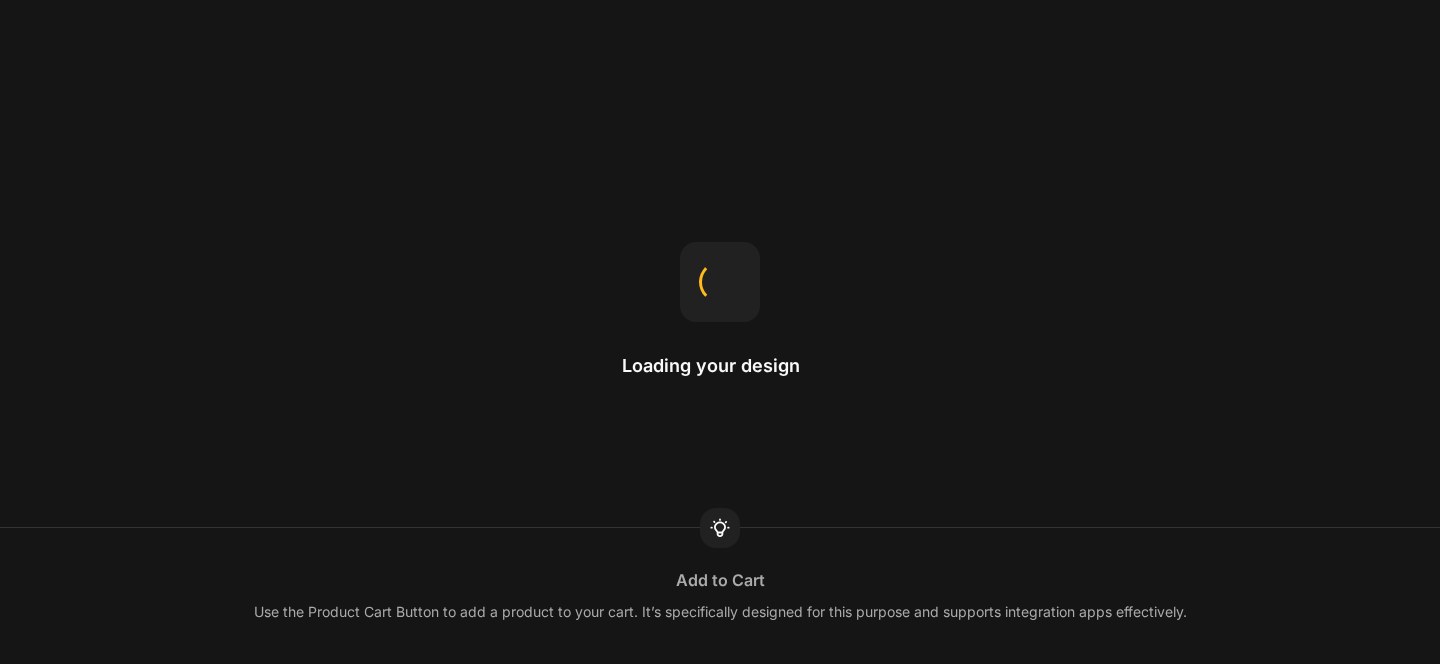 scroll, scrollTop: 0, scrollLeft: 0, axis: both 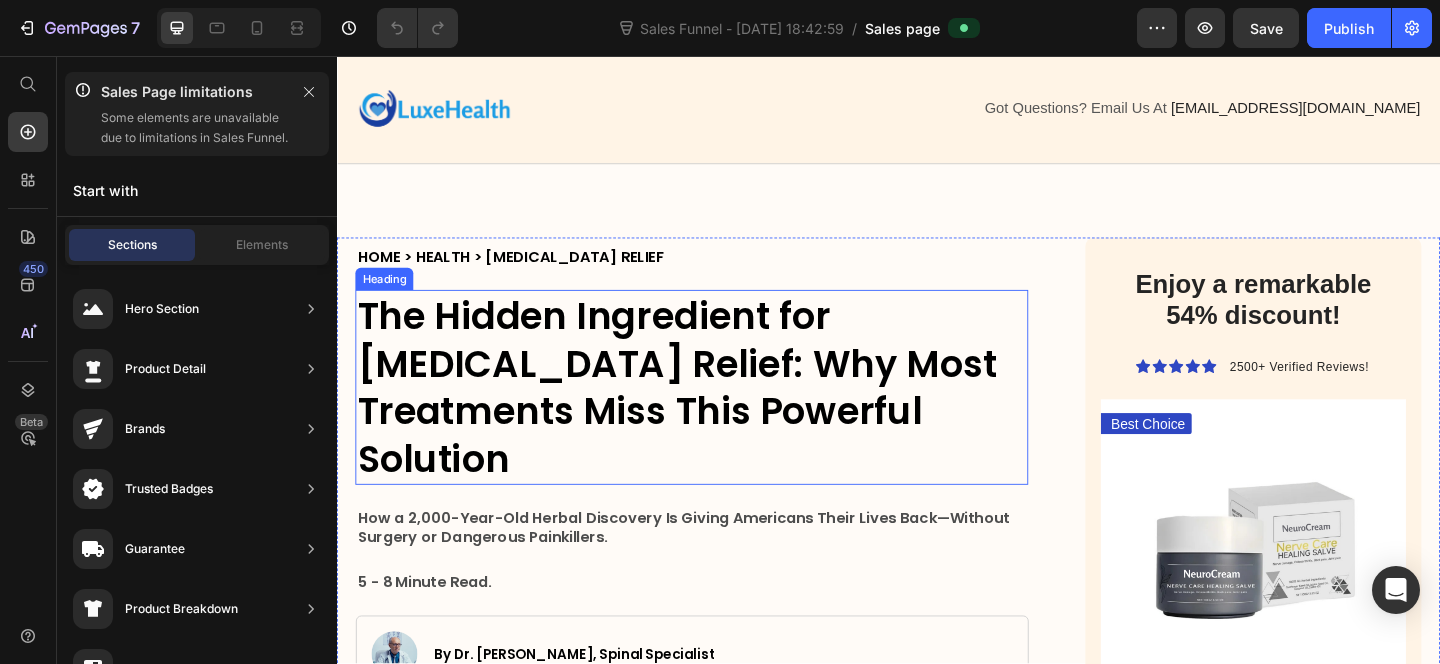 click on "The Hidden Ingredient for Sciatica Relief: Why Most Treatments Miss This Powerful Solution" at bounding box center (723, 417) 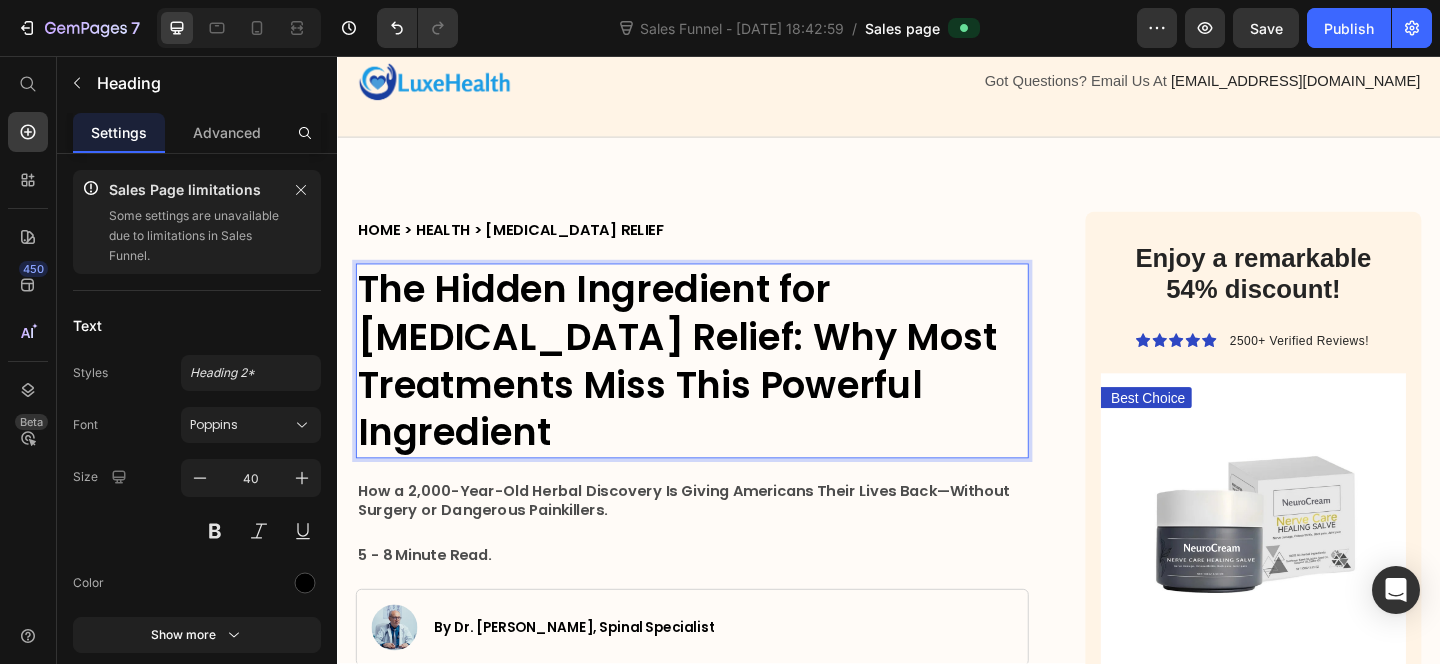 scroll, scrollTop: 81, scrollLeft: 0, axis: vertical 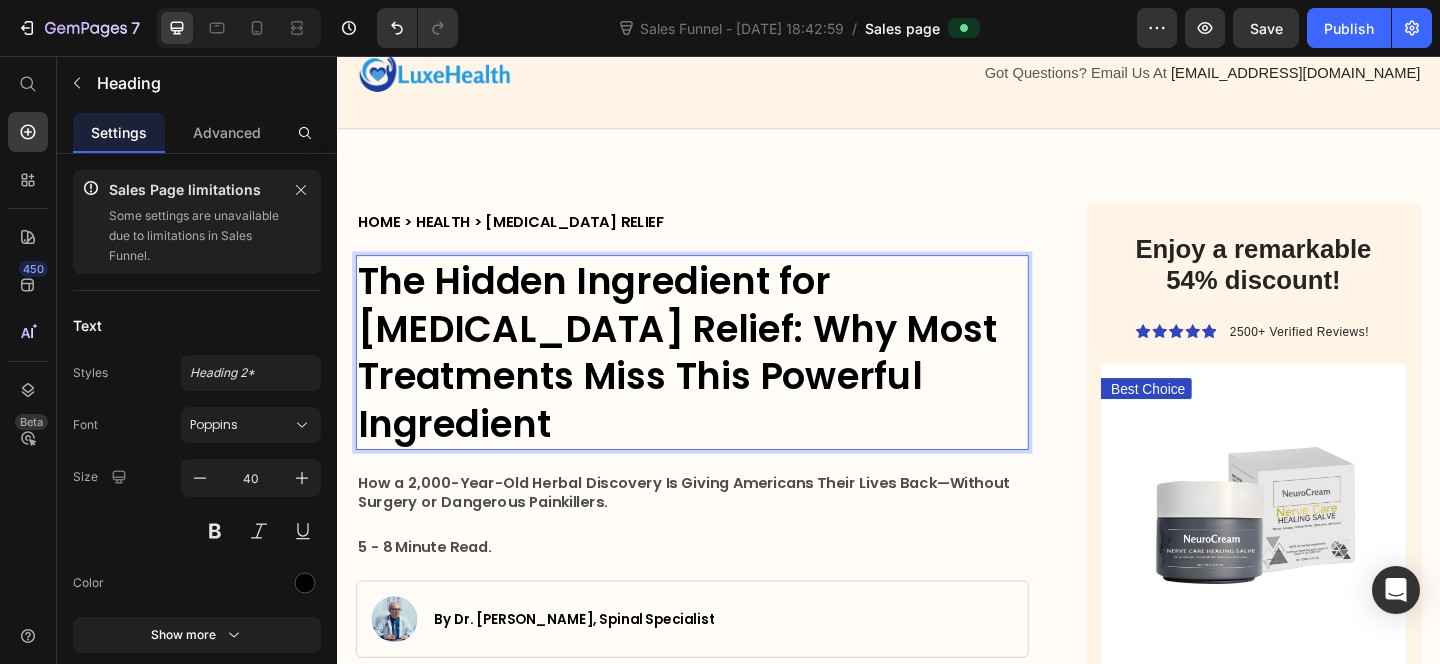 click on "The Hidden Ingredient for Sciatica Relief: Why Most Treatments Miss This Powerful Ingredient" at bounding box center [723, 379] 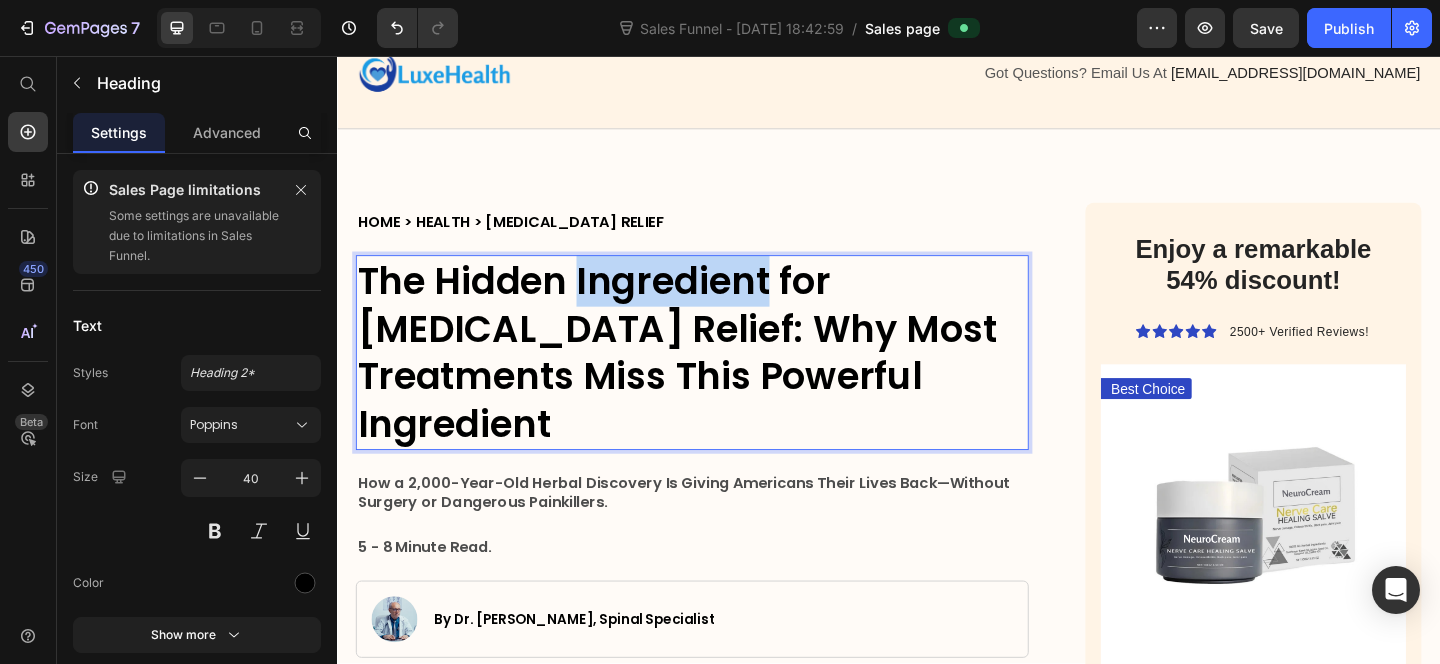 click on "The Hidden Ingredient for Sciatica Relief: Why Most Treatments Miss This Powerful Ingredient" at bounding box center (723, 379) 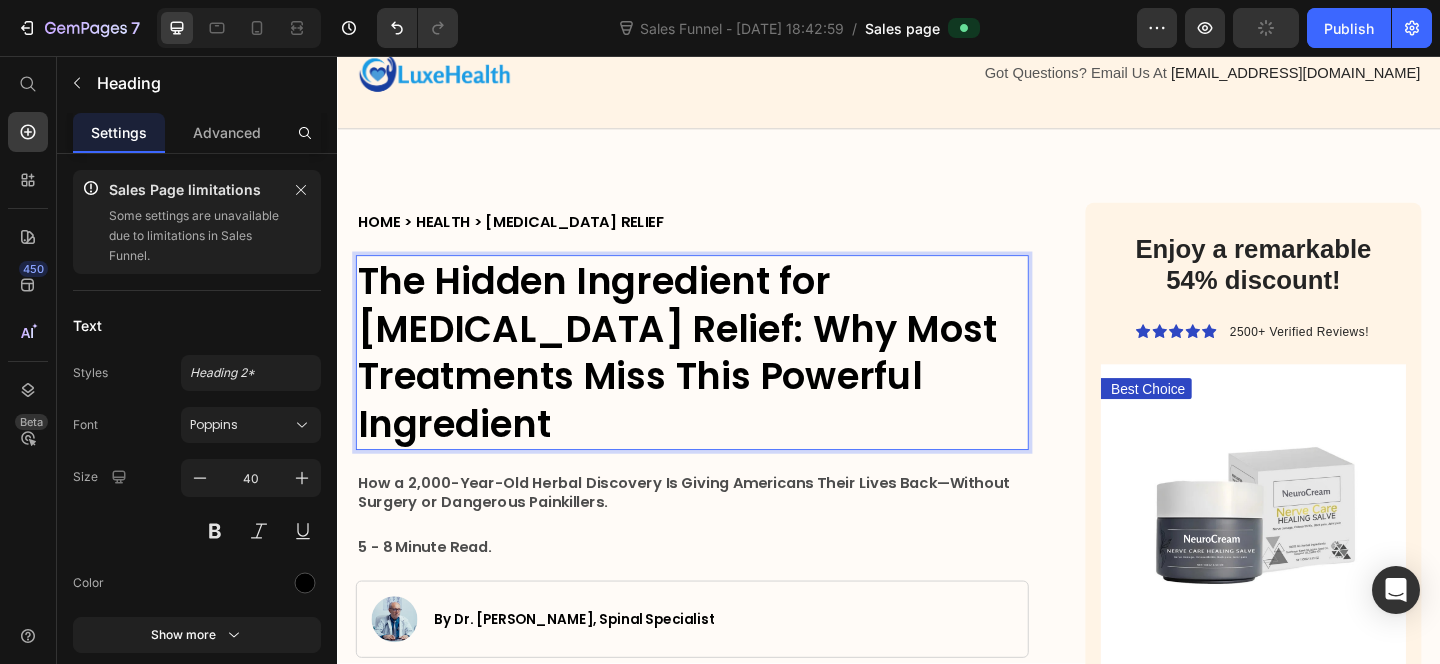 click on "The Hidden Ingredient for Sciatica Relief: Why Most Treatments Miss This Powerful Ingredient" at bounding box center (723, 379) 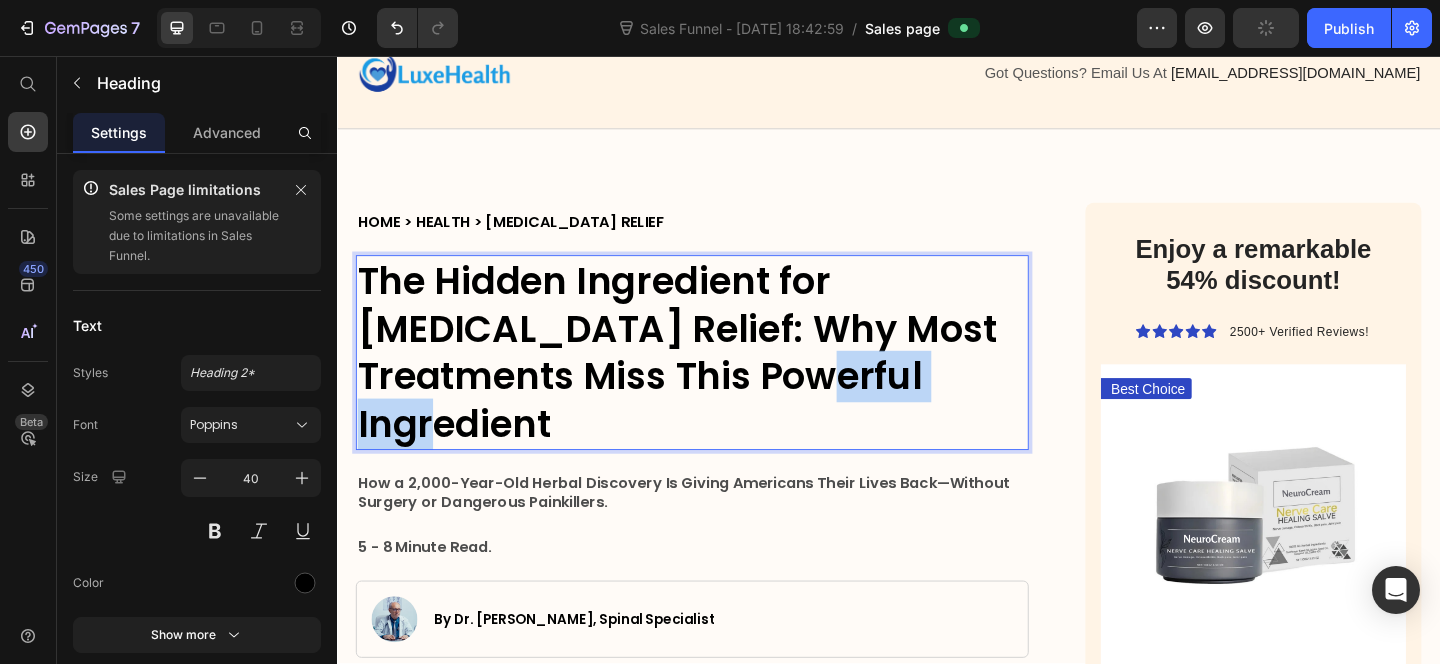 click on "The Hidden Ingredient for Sciatica Relief: Why Most Treatments Miss This Powerful Ingredient" at bounding box center [723, 379] 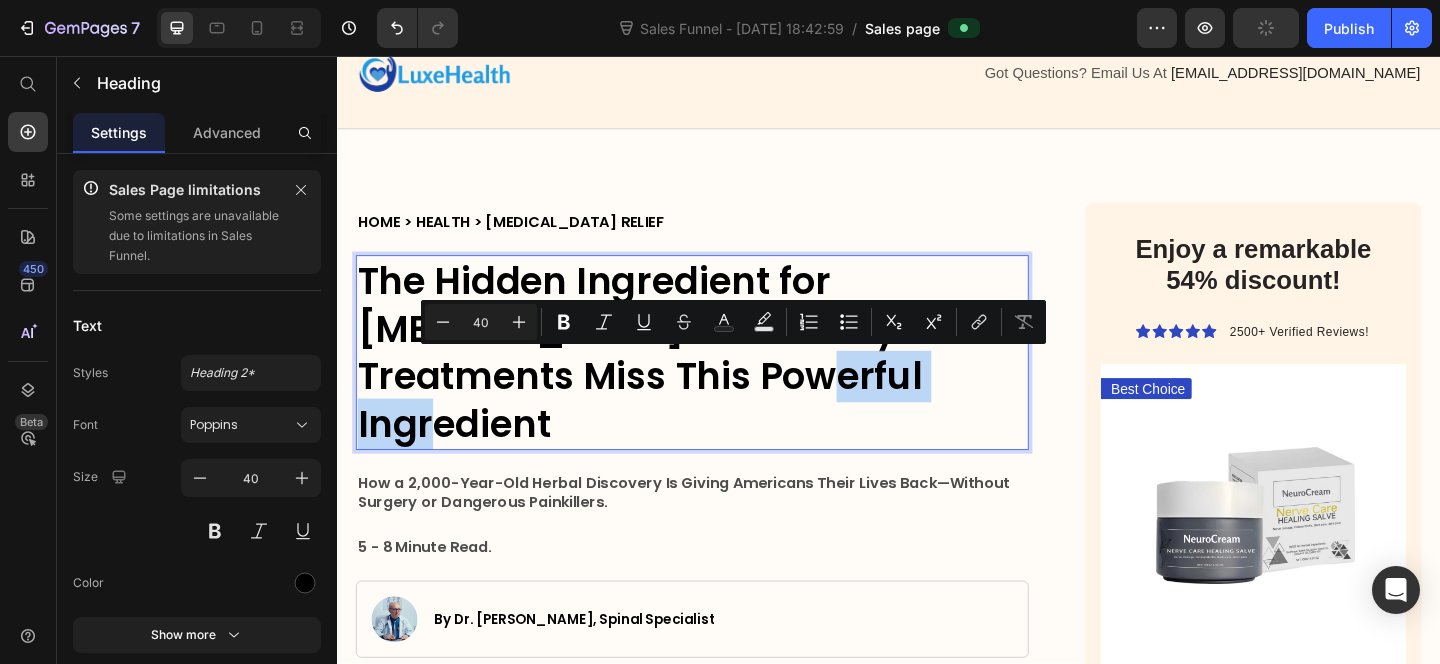 click on "The Hidden Ingredient for Sciatica Relief: Why Most Treatments Miss This Powerful Ingredient" at bounding box center [723, 379] 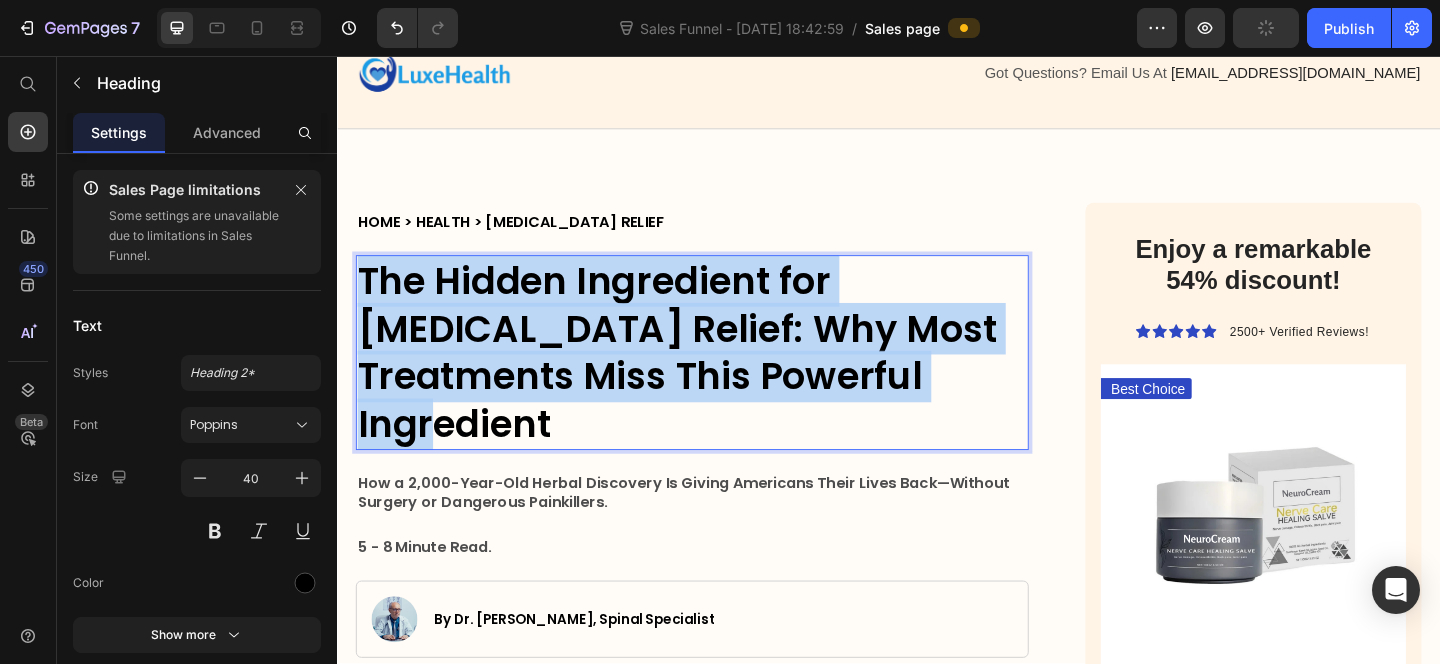 copy on "The Hidden Ingredient for Sciatica Relief: Why Most Treatments Miss This Powerful Ingredient" 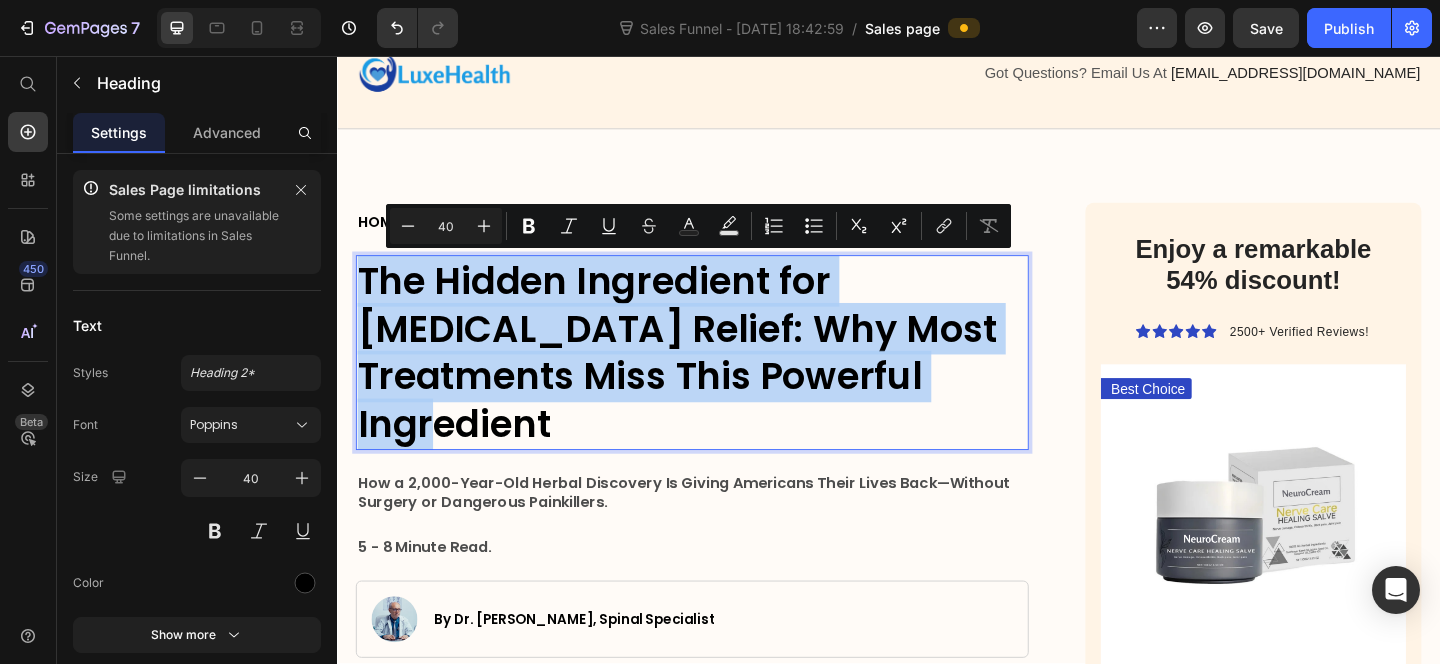 click on "The Hidden Ingredient for Sciatica Relief: Why Most Treatments Miss This Powerful Ingredient" at bounding box center [723, 379] 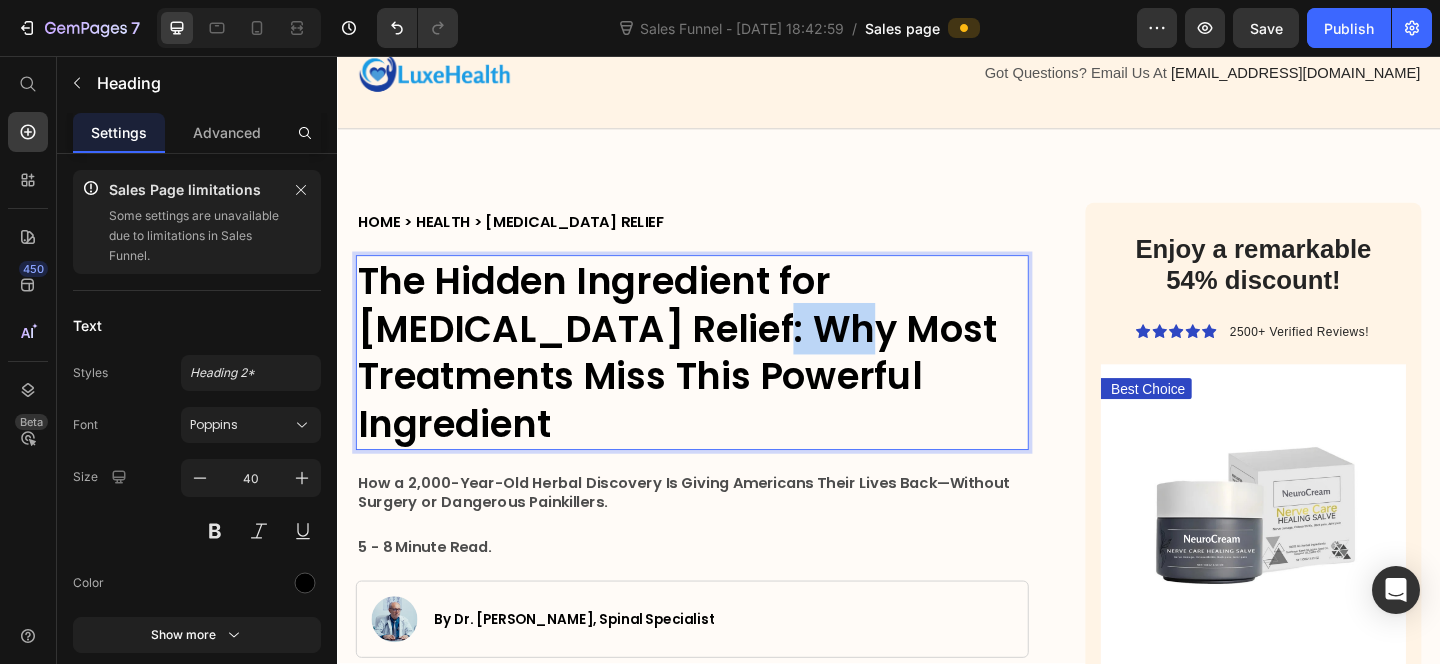 click on "The Hidden Ingredient for Sciatica Relief: Why Most Treatments Miss This Powerful Ingredient" at bounding box center [723, 379] 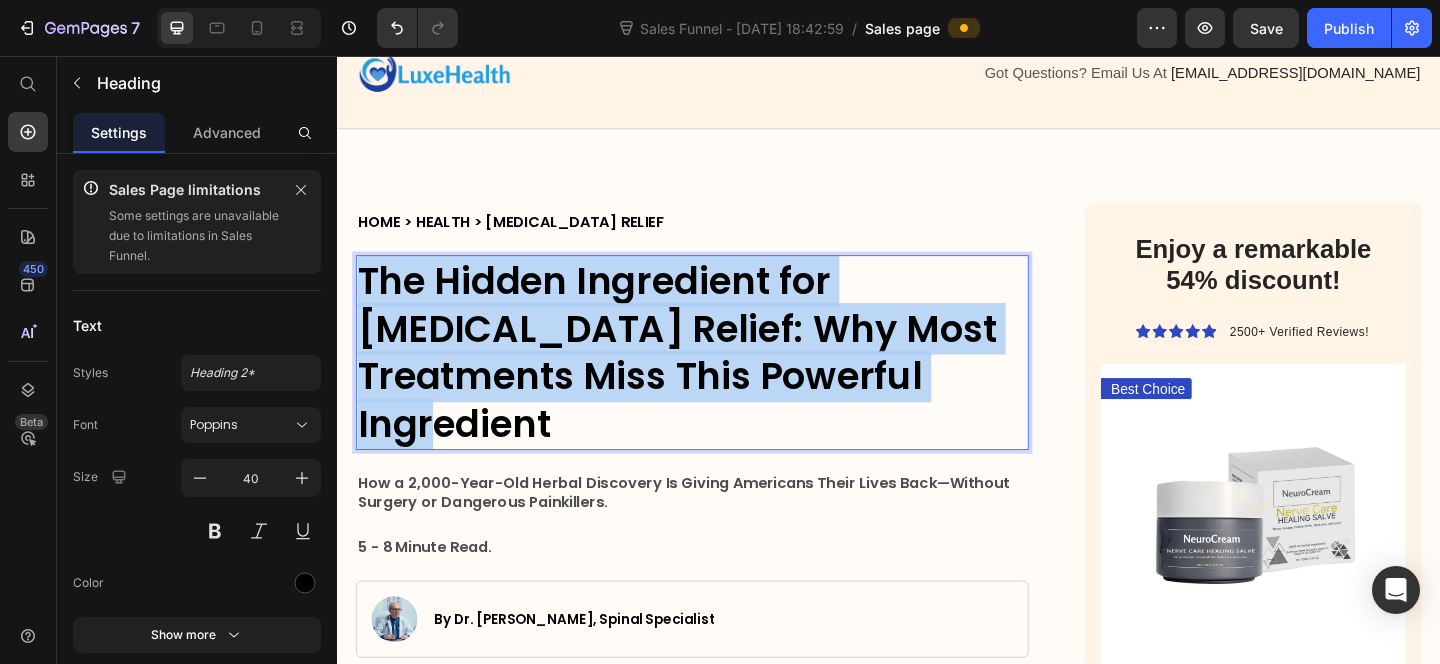 click on "The Hidden Ingredient for Sciatica Relief: Why Most Treatments Miss This Powerful Ingredient" at bounding box center [723, 379] 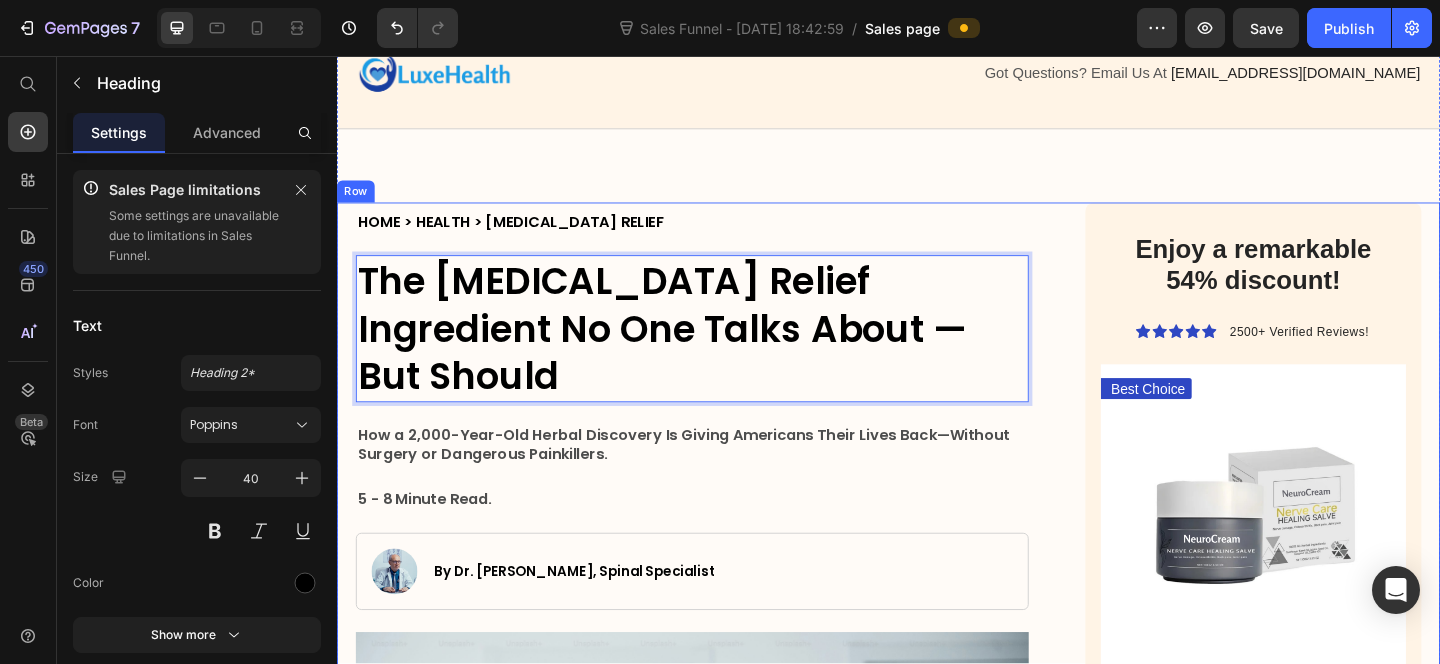 click on "HOME > HEALTH > SCIATICA RELIEF Heading The Sciatica Relief Ingredient No One Talks About — But Should Heading   24 How a 2,000-Year-Old Herbal Discovery Is Giving Americans Their Lives Back—Without Surgery or Dangerous Painkillers.  Text Block 5 - 8 Minute Read. Text Block Image By Dr. Michael Harrison, Spinal Specialist  Text Block Row Image If your sciatica pain feels like a searing fire in your lower back and hips, accompanied by electric shocks and burning sensations down your legs, keep reading.   Hi, I'm  Dr. Michael Harrison , a spinal specialist with over 25 years of experience helping patients overcome sciatica and other nerve-related issues.   With more than 15,000 hours of clinical experience, I've worked with 2,300+ patients who've come to me with a range of nerve and back issues:   ➩ Sciatica ➩ Lower back pain ➩ Herniated discs ➩ Pinched nerves   No matter how severe the pain was, I've seen it all.           Text Block The "Rubber Tree" Discovery That Changes Everything" at bounding box center [723, 5236] 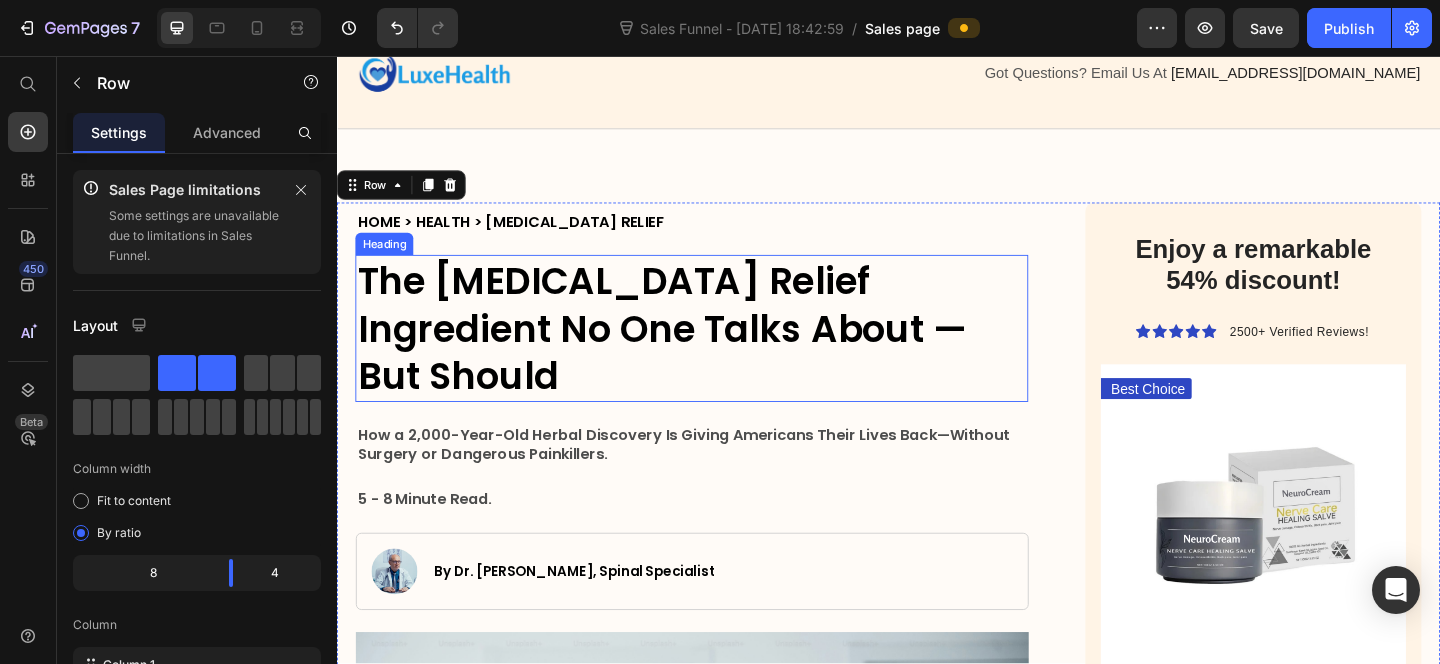 click on "The Sciatica Relief Ingredient No One Talks About — But Should" at bounding box center (723, 353) 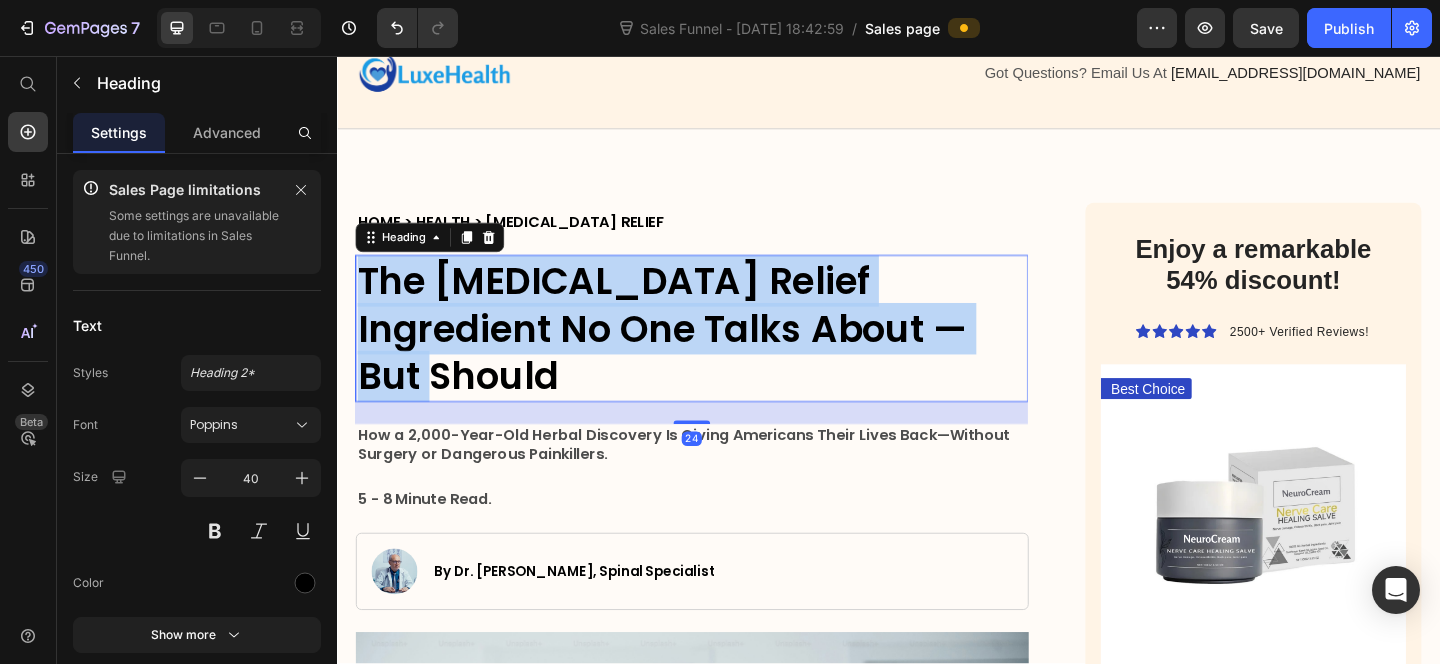 click on "The Sciatica Relief Ingredient No One Talks About — But Should" at bounding box center [723, 353] 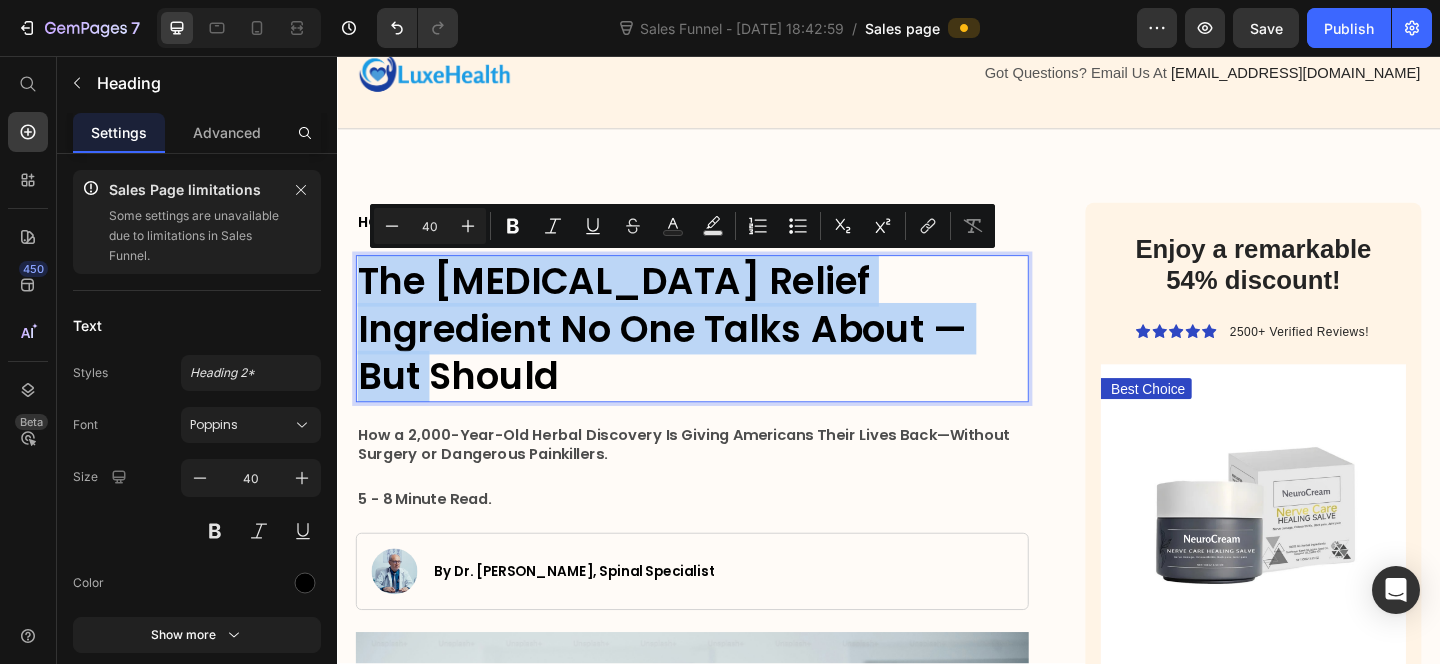 click on "The Sciatica Relief Ingredient No One Talks About — But Should" at bounding box center [723, 353] 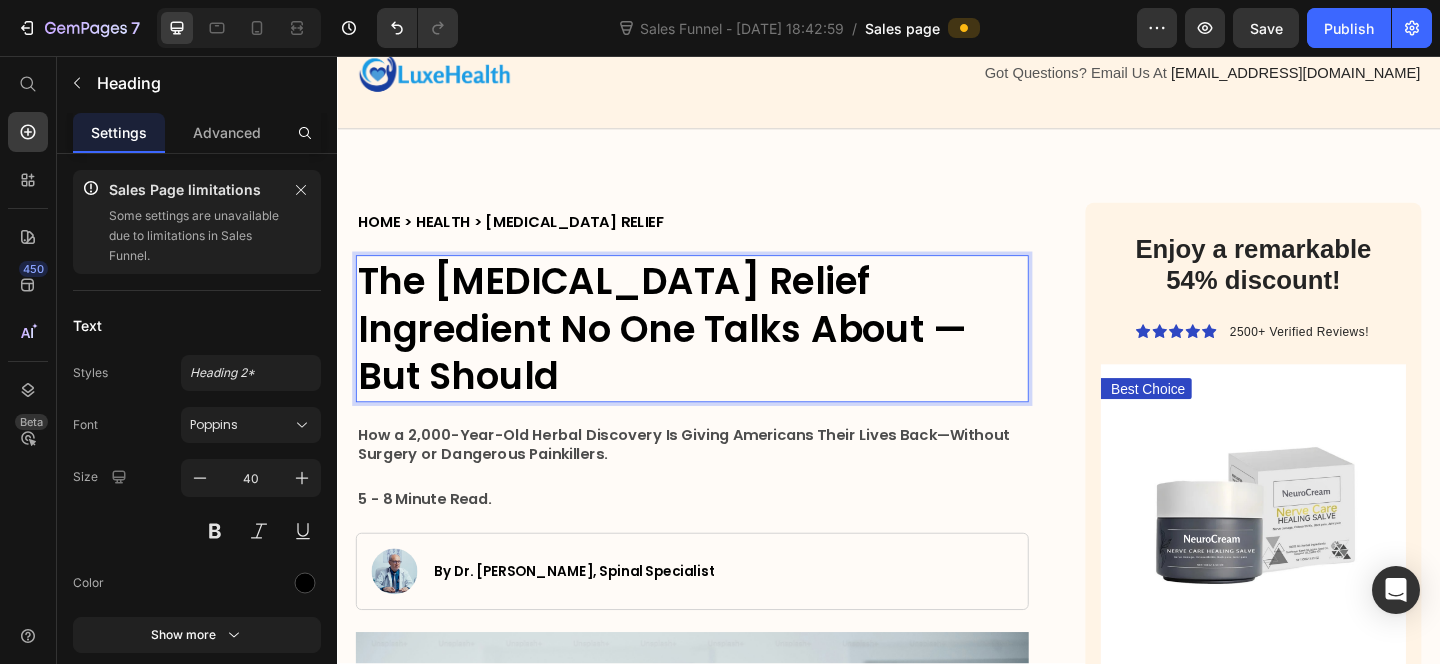 click on "The Sciatica Relief Ingredient No One Talks About — But Should" at bounding box center (723, 353) 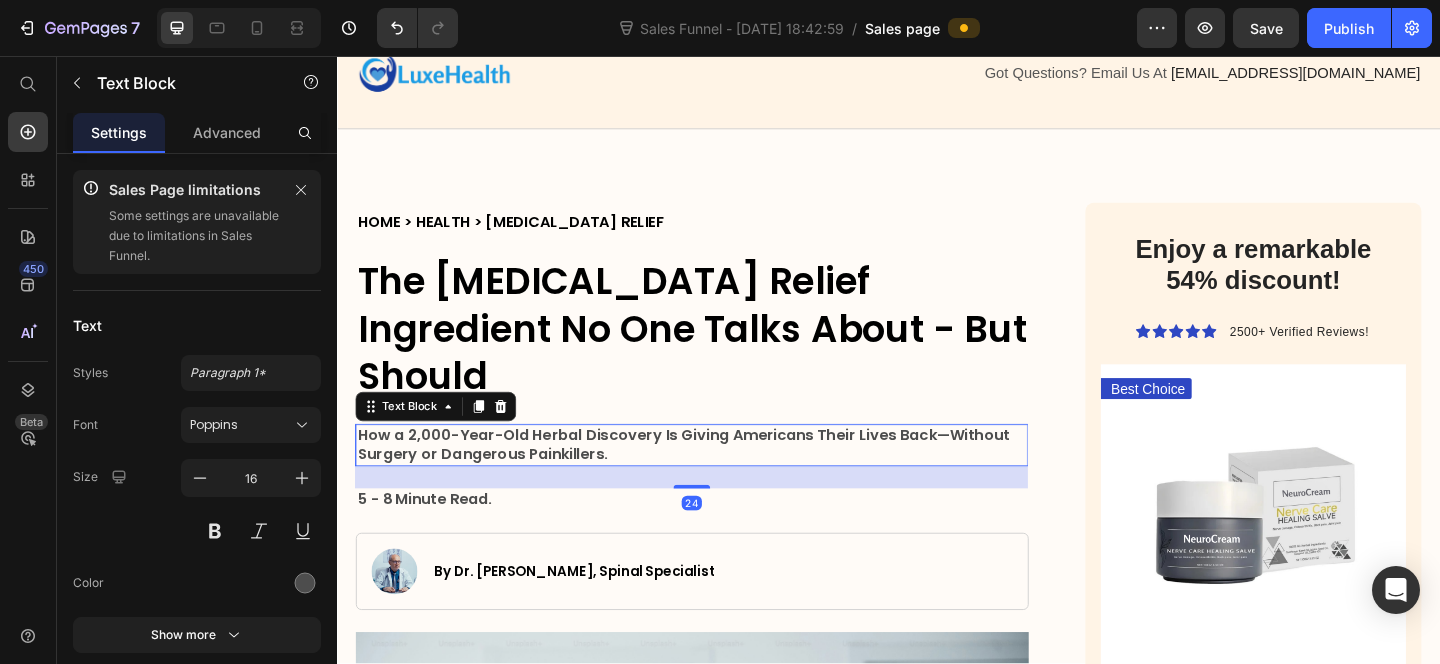 click on "How a 2,000-Year-Old Herbal Discovery Is Giving Americans Their Lives Back—Without Surgery or Dangerous Painkillers." at bounding box center (723, 480) 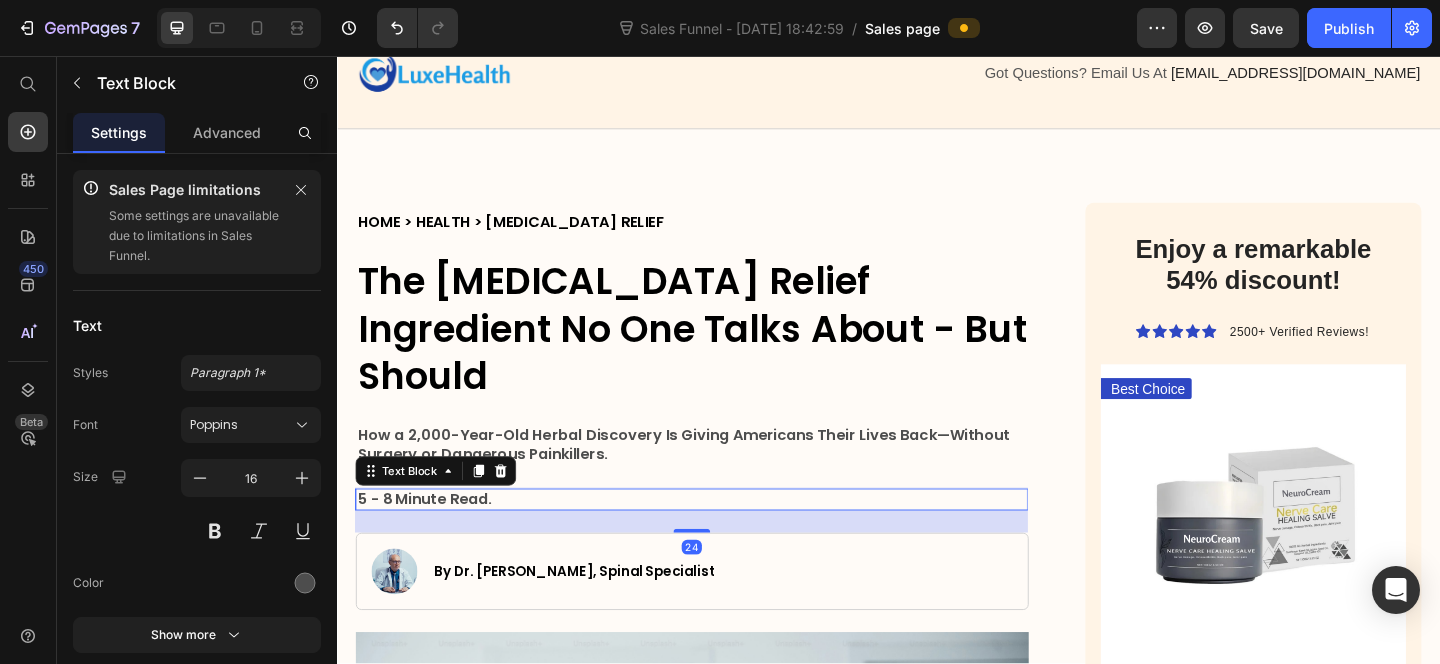 scroll, scrollTop: 93, scrollLeft: 0, axis: vertical 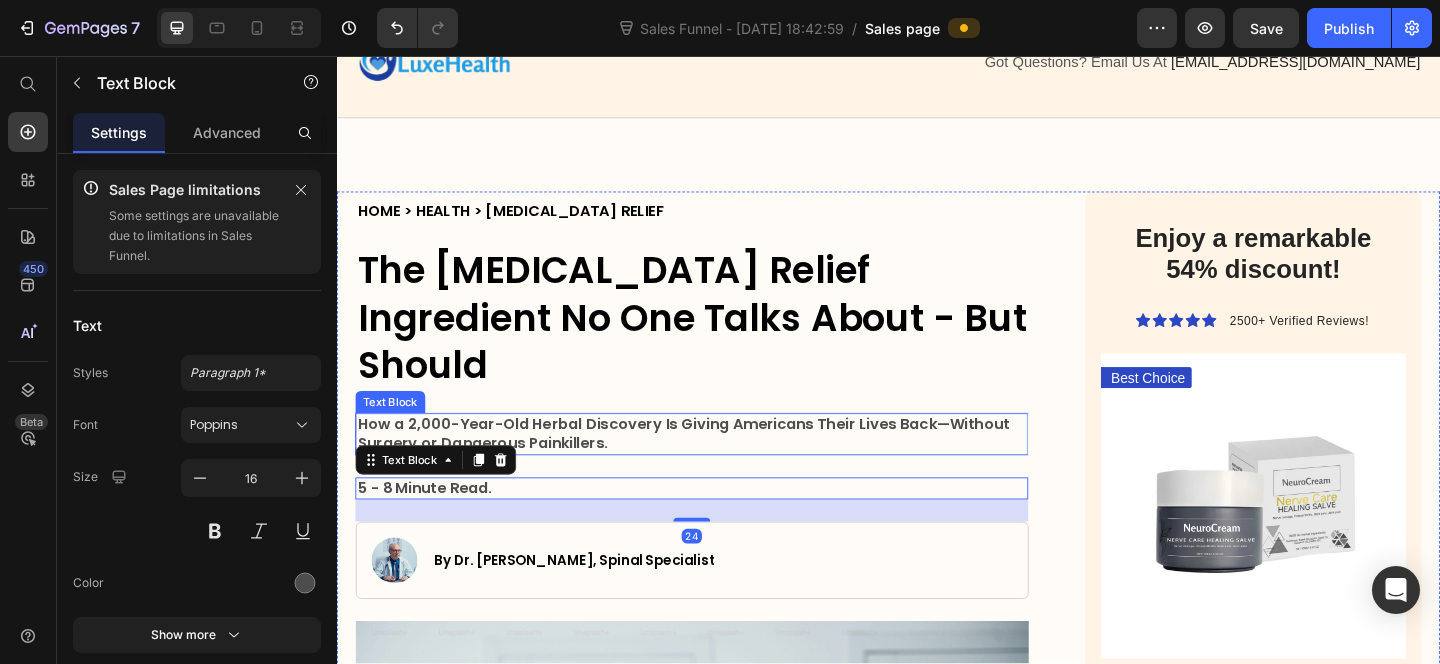 click on "How a 2,000-Year-Old Herbal Discovery Is Giving Americans Their Lives Back—Without Surgery or Dangerous Painkillers." at bounding box center (713, 467) 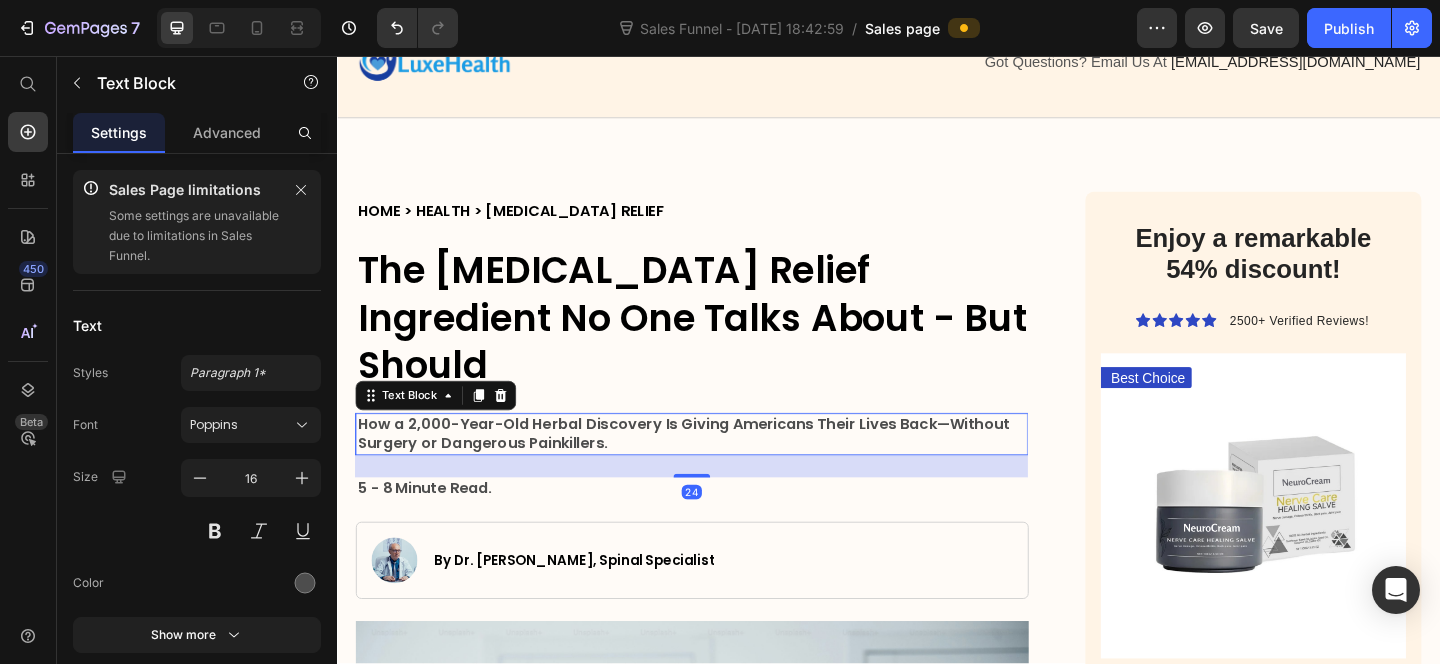 click on "How a 2,000-Year-Old Herbal Discovery Is Giving Americans Their Lives Back—Without Surgery or Dangerous Painkillers." at bounding box center (723, 468) 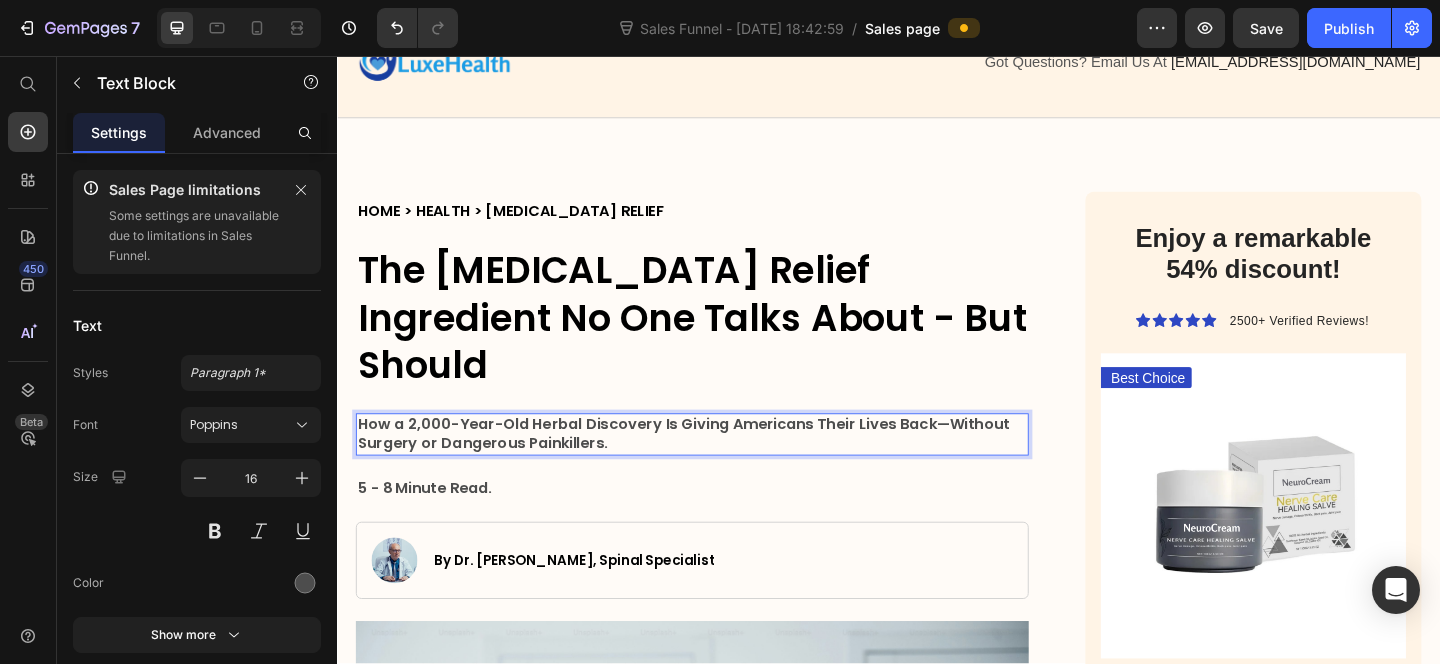 drag, startPoint x: 994, startPoint y: 428, endPoint x: 984, endPoint y: 405, distance: 25.079872 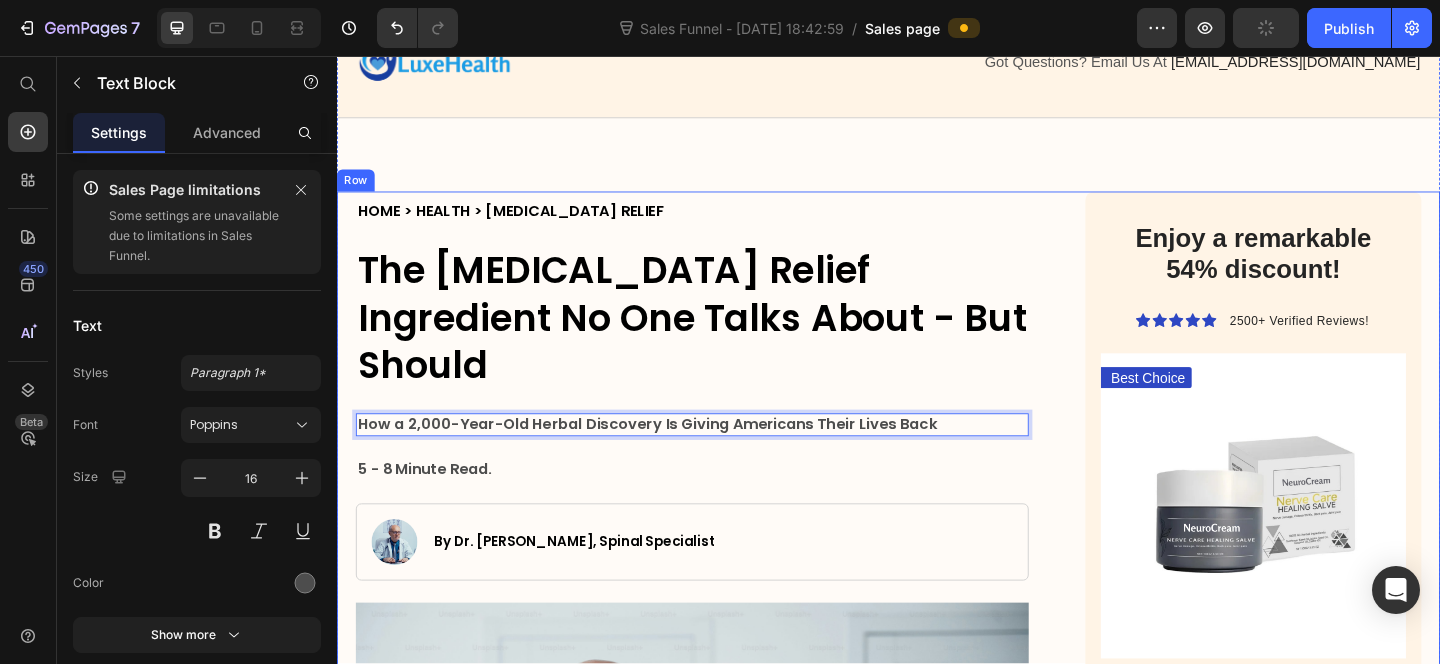 click on "5 - 8 Minute Read." at bounding box center [723, 506] 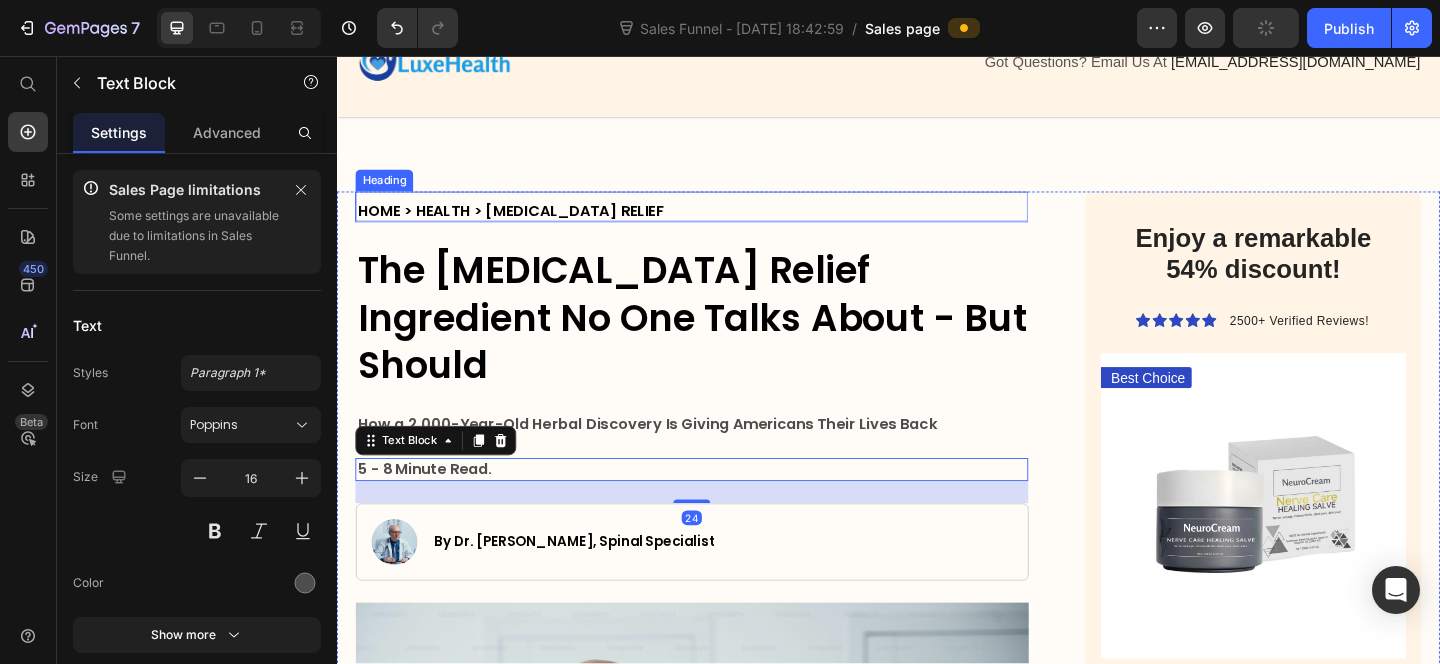 click on "HOME > HEALTH > SCIATICA RELIEF" at bounding box center [723, 220] 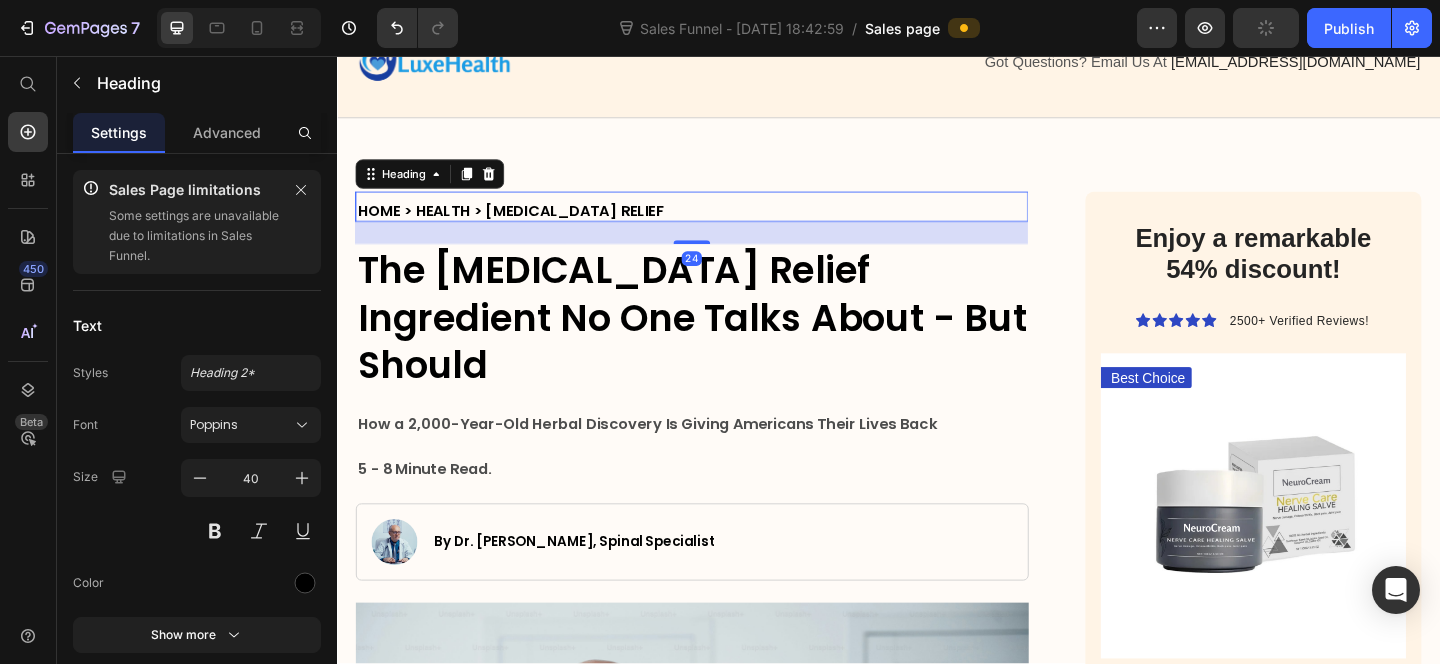 click on "HOME > HEALTH > SCIATICA RELIEF" at bounding box center (723, 220) 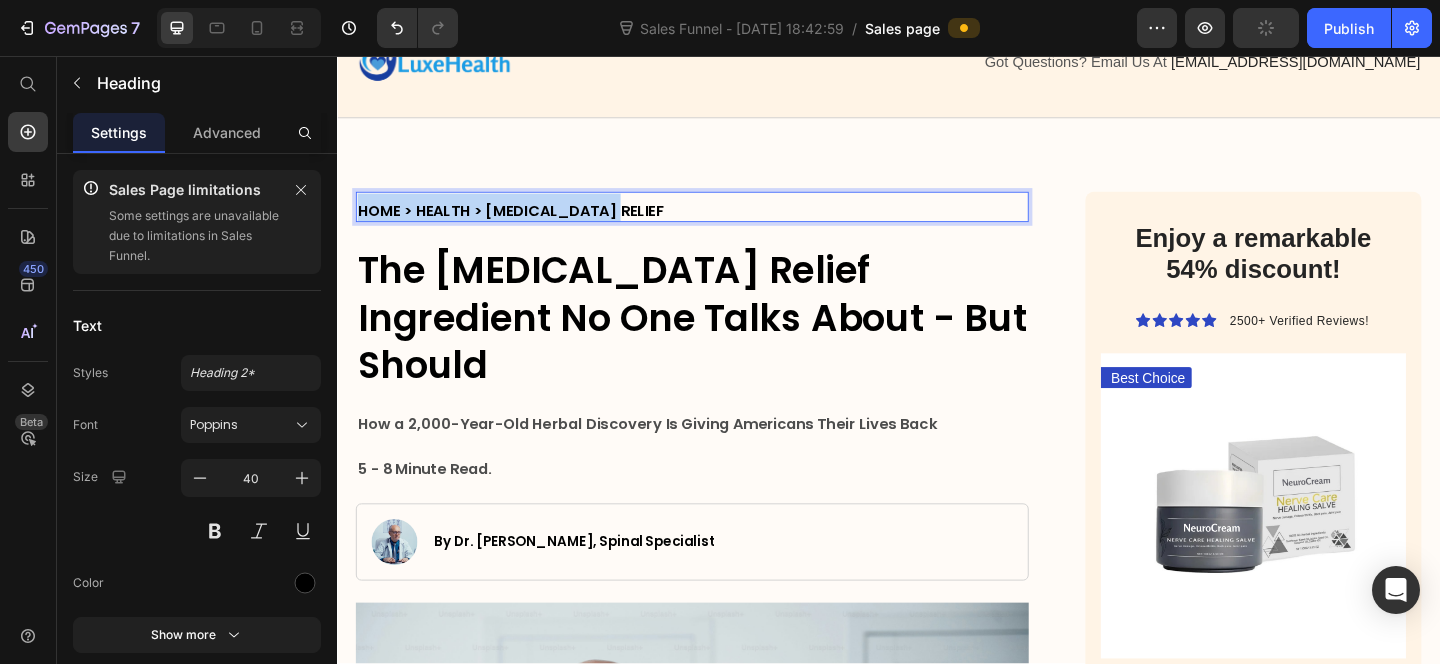 click on "HOME > HEALTH > SCIATICA RELIEF" at bounding box center [723, 220] 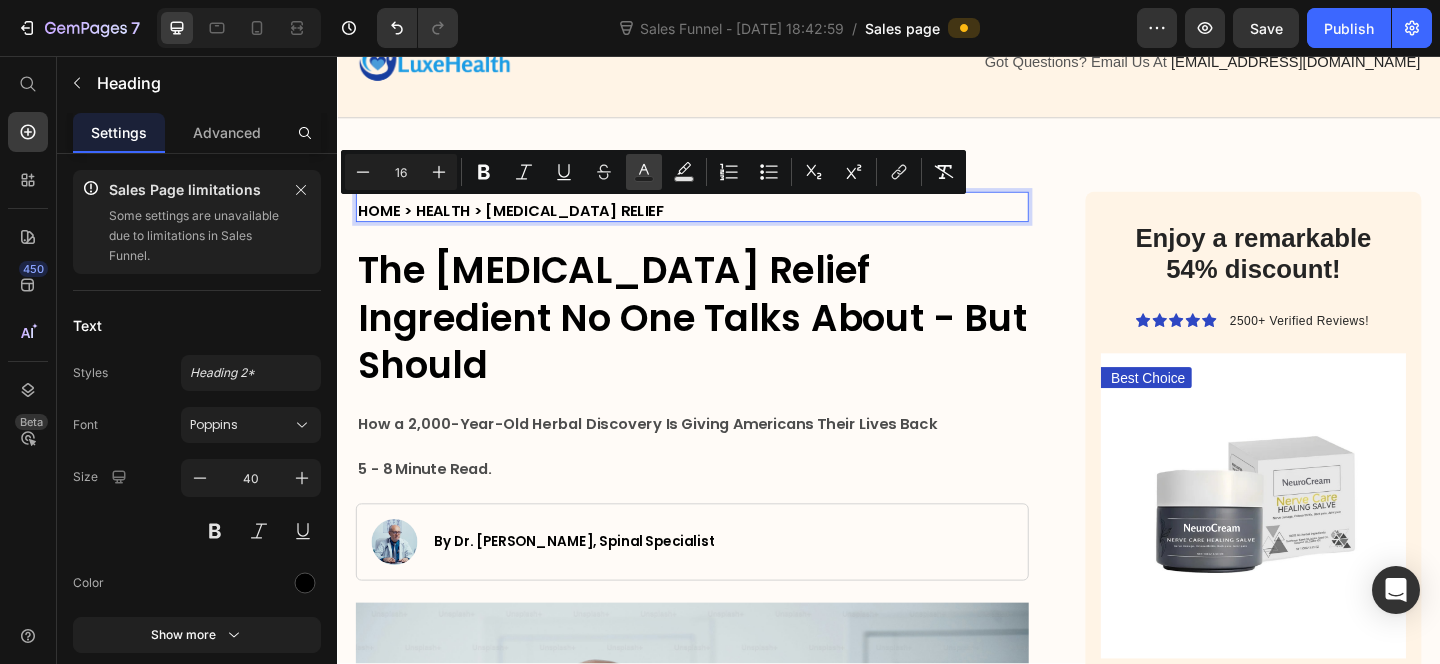 click on "Text Color" at bounding box center (644, 172) 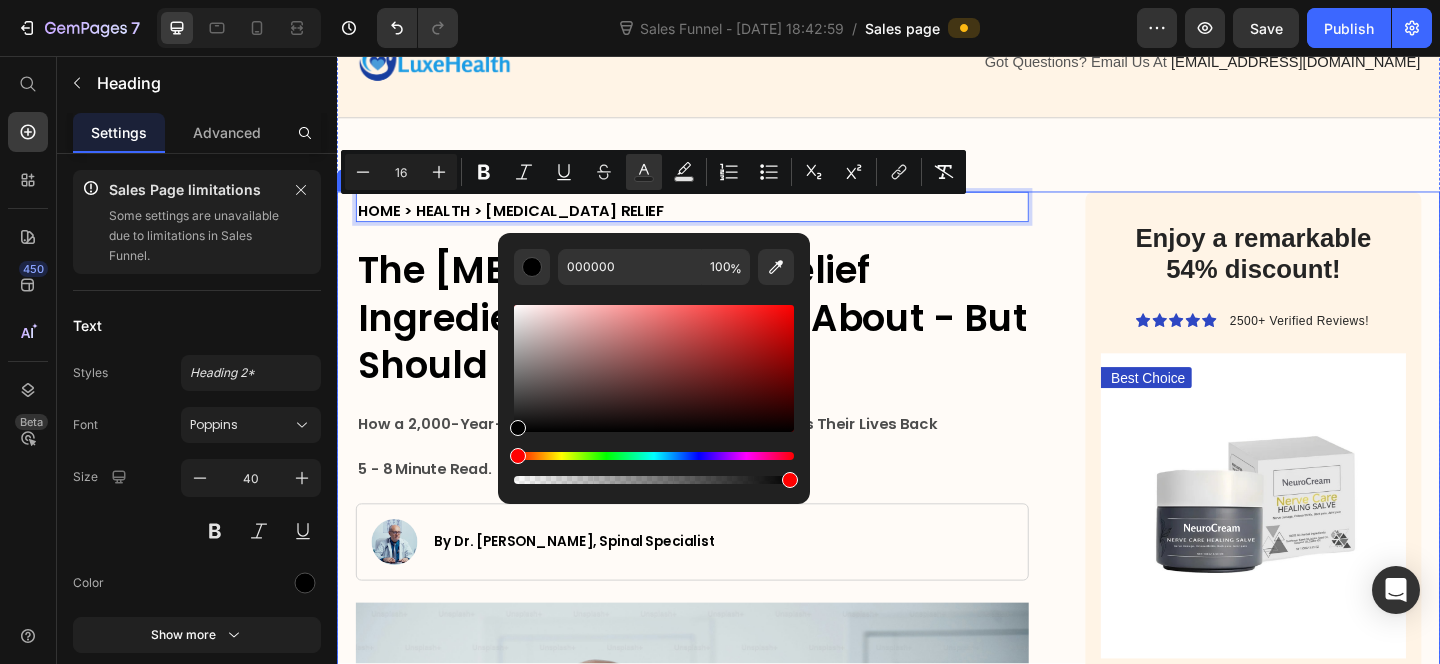 click on "HOME > HEALTH > SCIATICA RELIEF Heading   24 The Sciatica Relief Ingredient No One Talks About - But Should Heading How a 2,000-Year-Old Herbal Discovery Is Giving Americans Their Lives Back Text Block 5 - 8 Minute Read. Text Block Image By Dr. Michael Harrison, Spinal Specialist  Text Block Row Image If your sciatica pain feels like a searing fire in your lower back and hips, accompanied by electric shocks and burning sensations down your legs, keep reading.   Hi, I'm  Dr. Michael Harrison , a spinal specialist with over 25 years of experience helping patients overcome sciatica and other nerve-related issues.   With more than 15,000 hours of clinical experience, I've worked with 2,300+ patients who've come to me with a range of nerve and back issues:   ➩ Sciatica ➩ Lower back pain ➩ Herniated discs ➩ Pinched nerves   No matter how severe the pain was, I've seen it all.     But it wasn't until earlier this year that I truly cracked the code to effectively relieving sciatica.       Heading" at bounding box center [723, 5213] 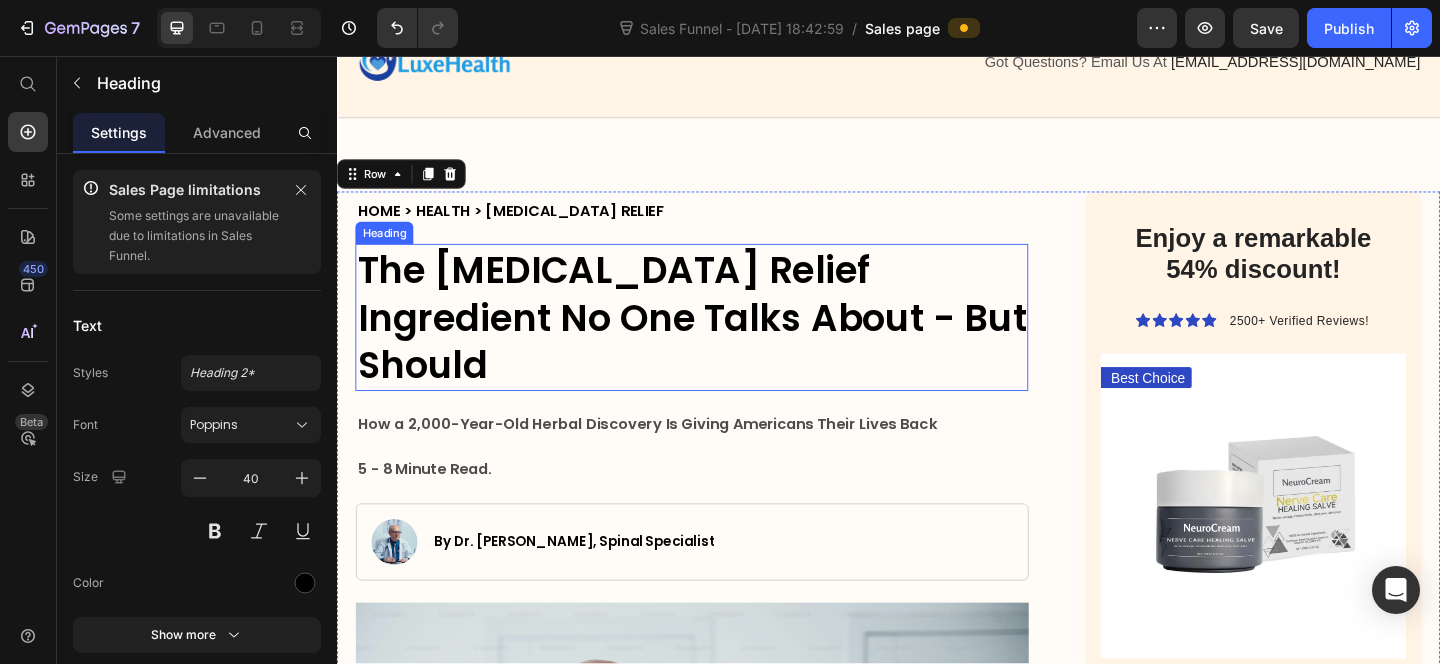 click on "The Sciatica Relief Ingredient No One Talks About - But Should" at bounding box center (723, 341) 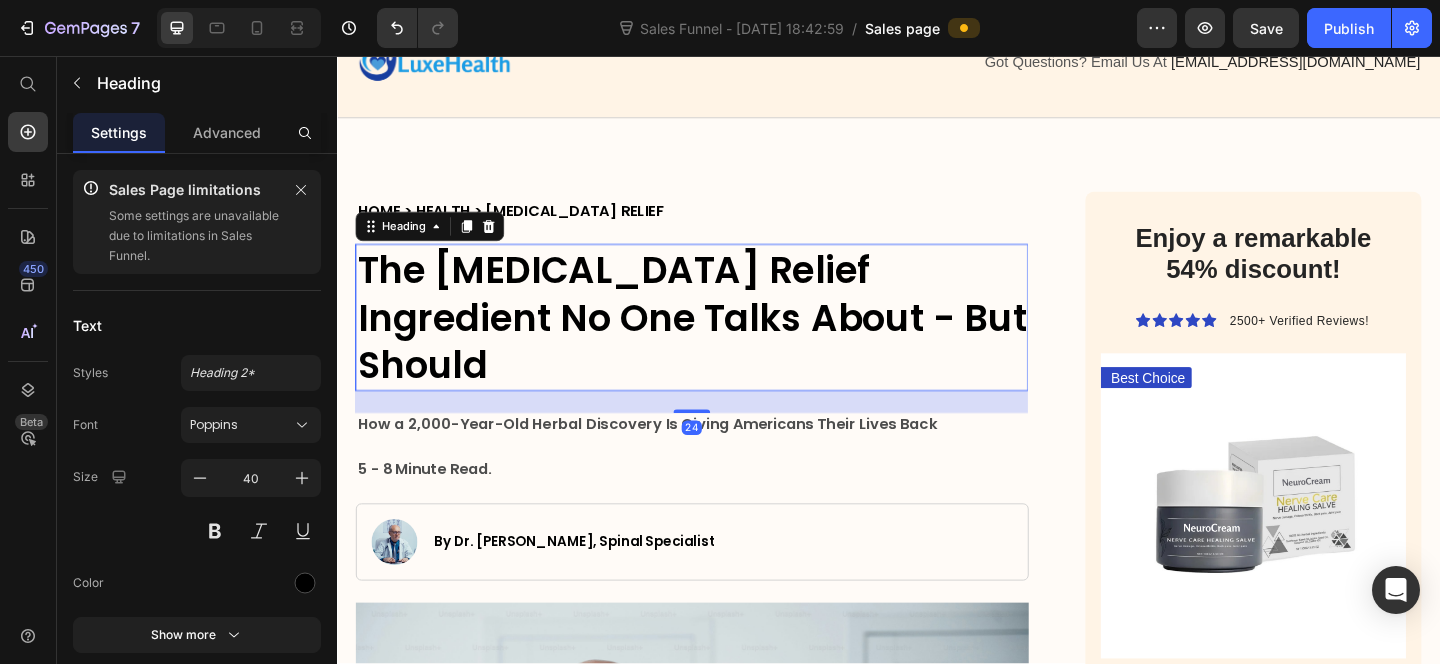 click on "5 - 8 Minute Read." at bounding box center [723, 506] 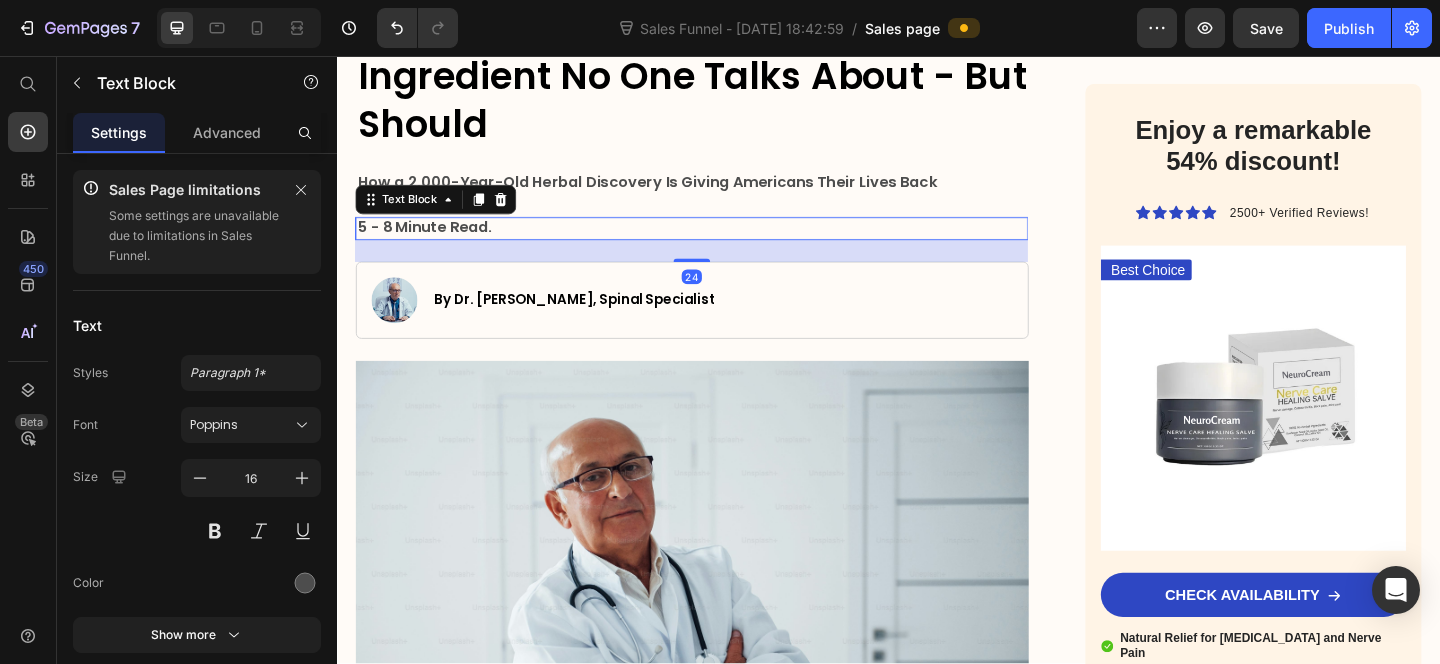 scroll, scrollTop: 566, scrollLeft: 0, axis: vertical 